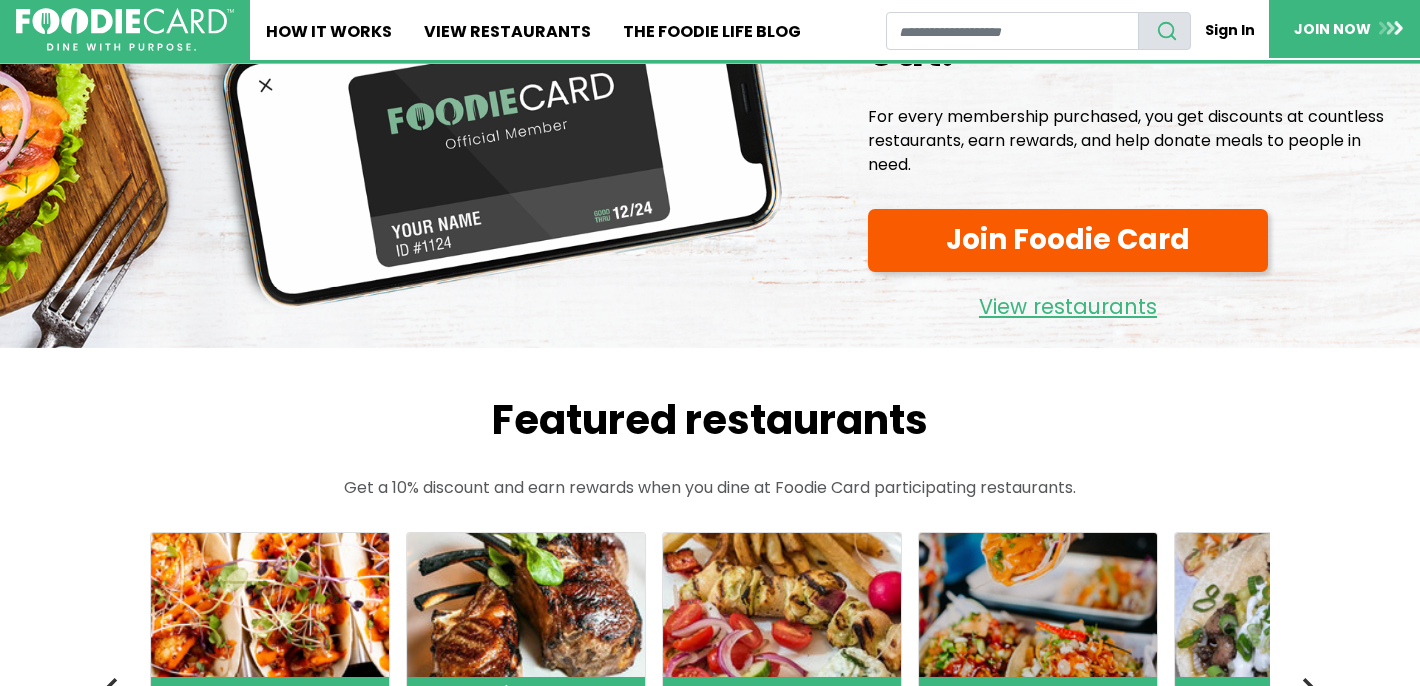 scroll, scrollTop: 144, scrollLeft: 0, axis: vertical 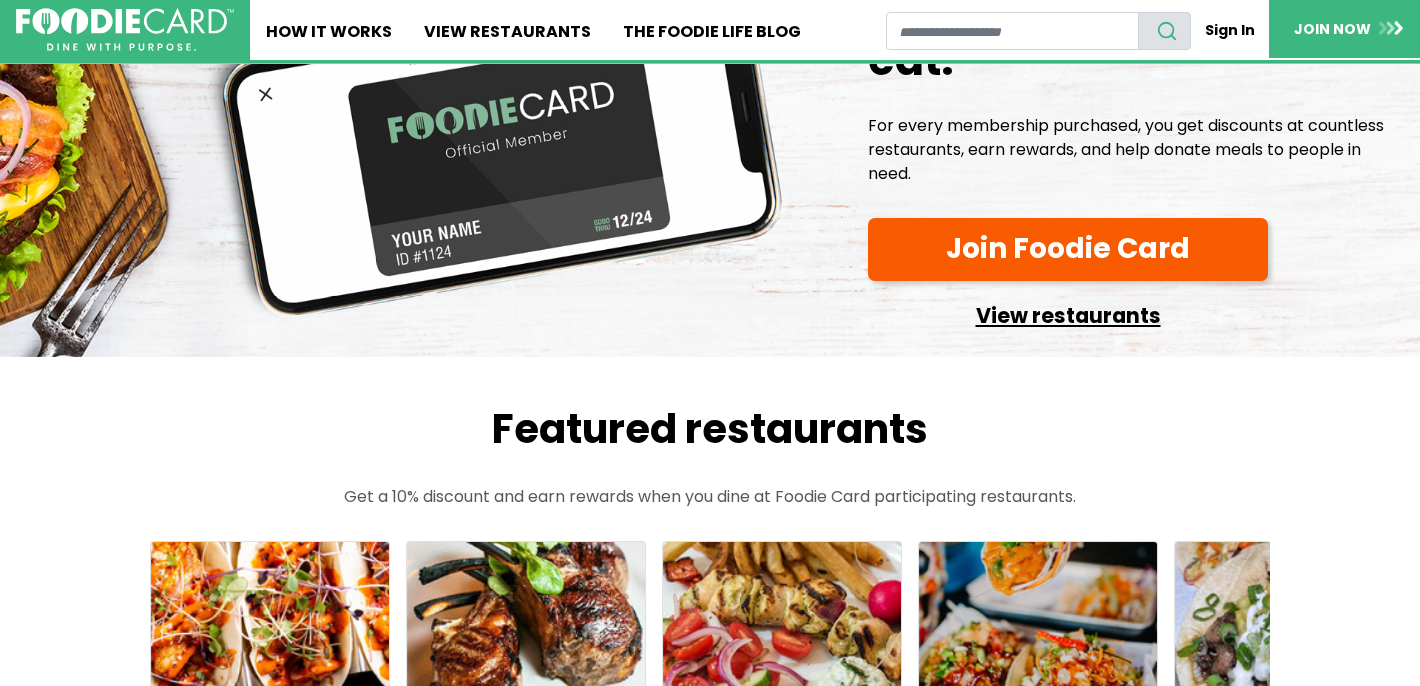 click on "View restaurants" at bounding box center (1068, 311) 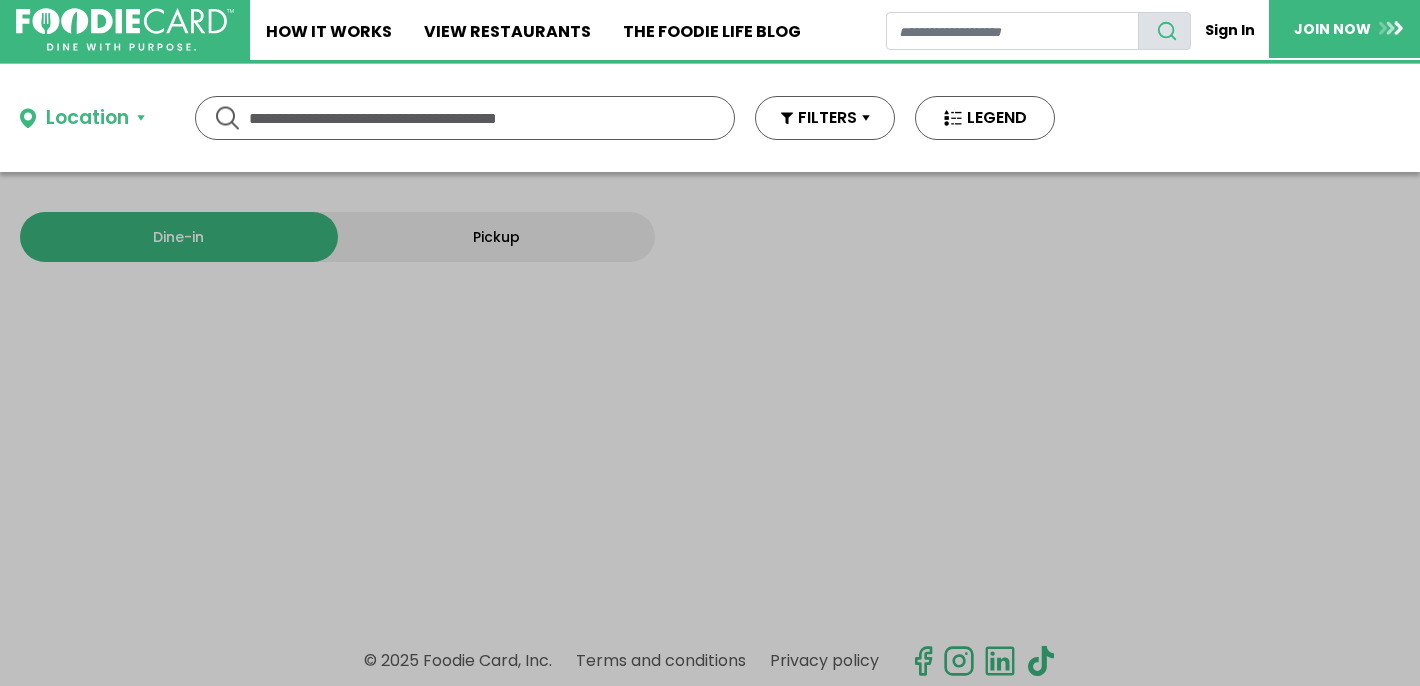 scroll, scrollTop: 0, scrollLeft: 0, axis: both 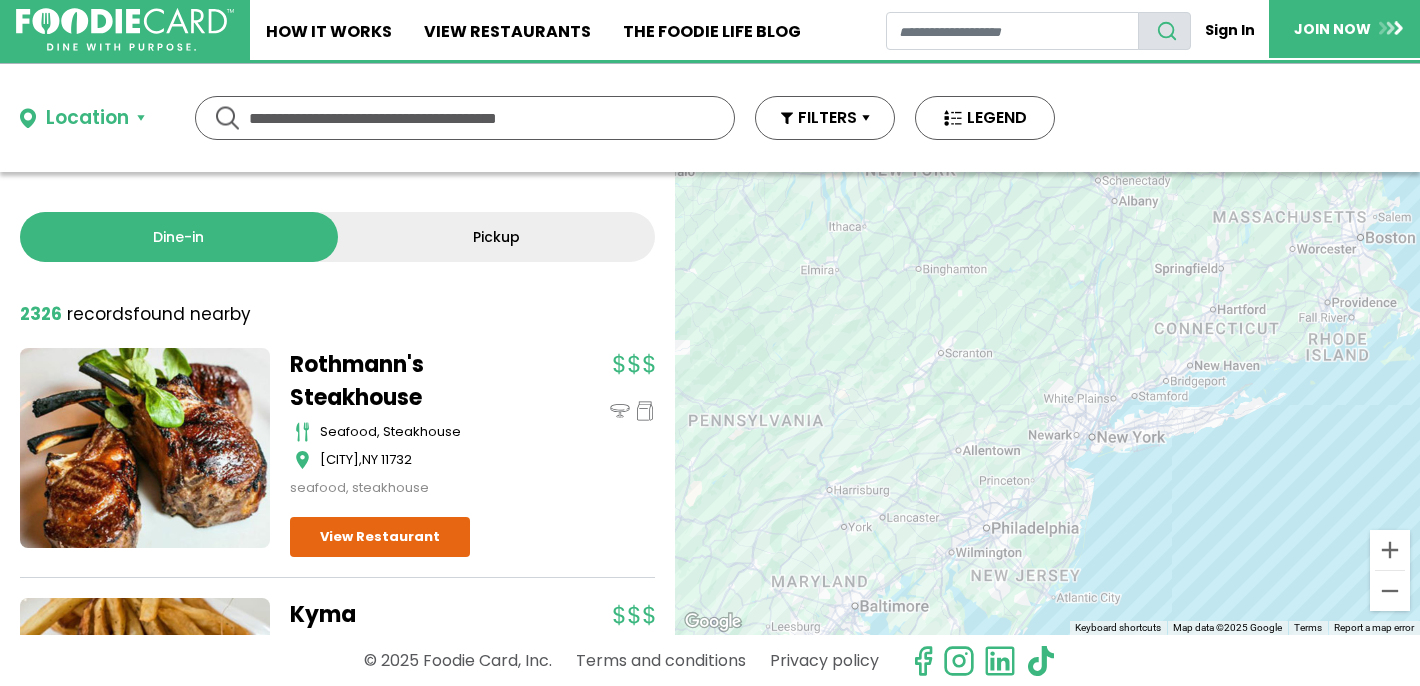 click on "Location" at bounding box center [87, 118] 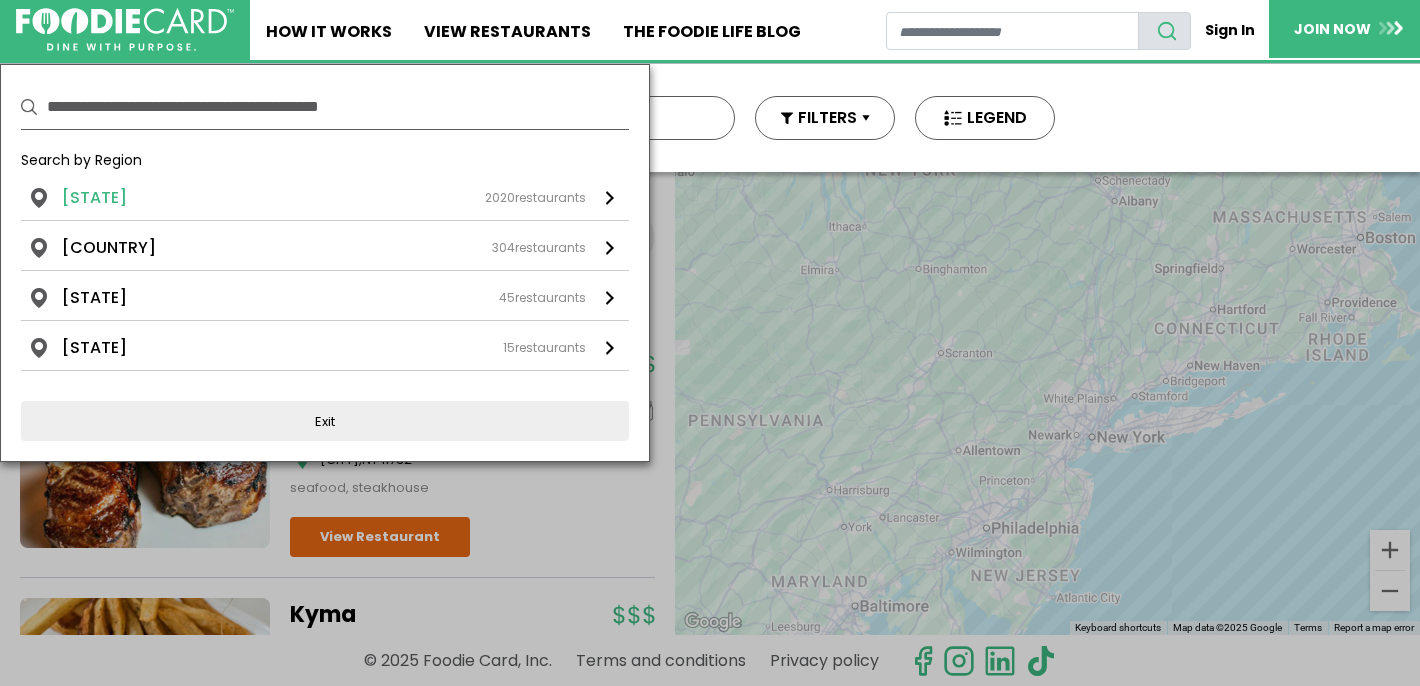 click on "New York" at bounding box center (94, 198) 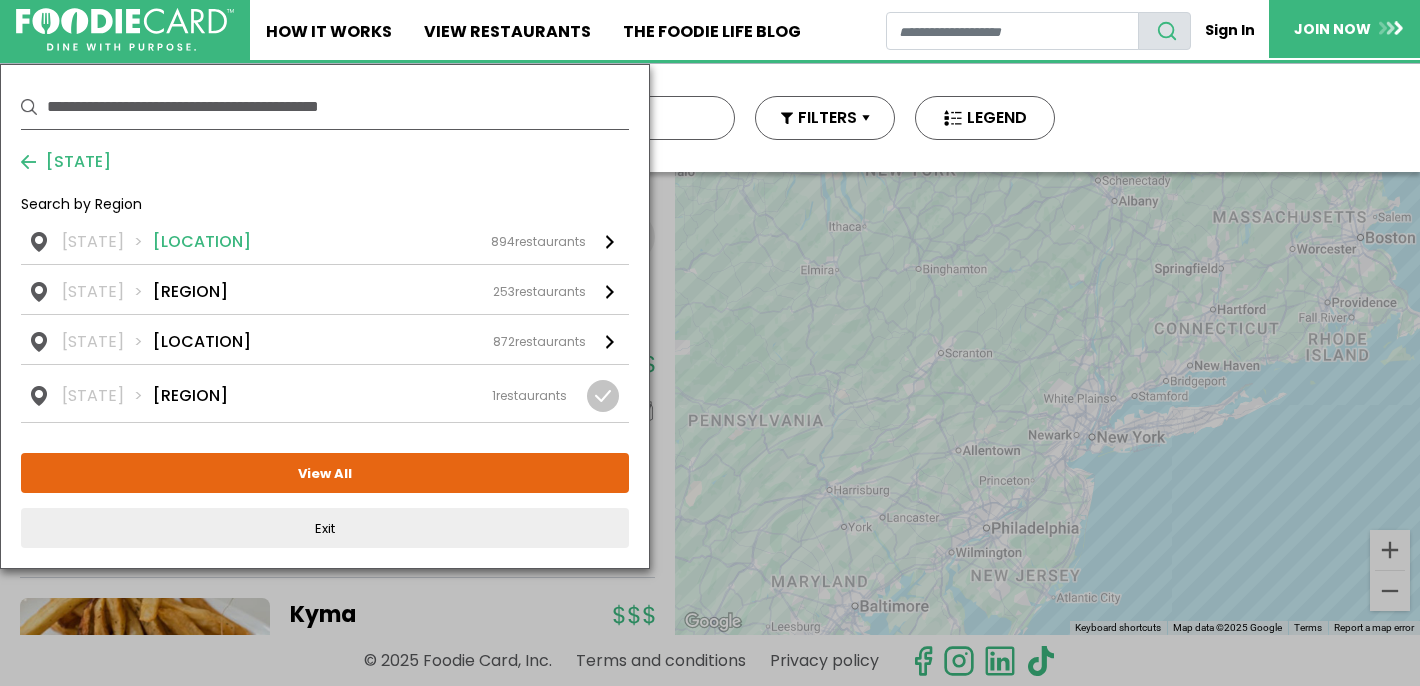 click on "Long Island" at bounding box center [202, 242] 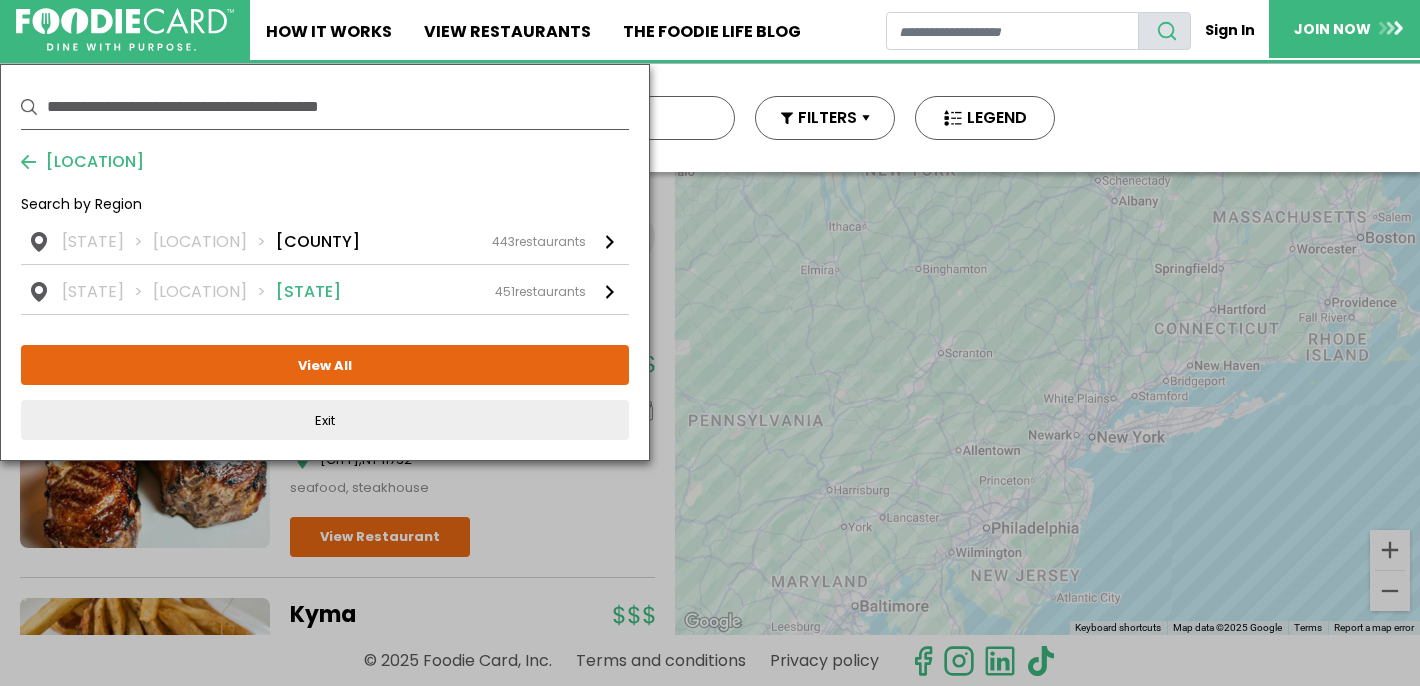 click on "Suffolk" at bounding box center [308, 292] 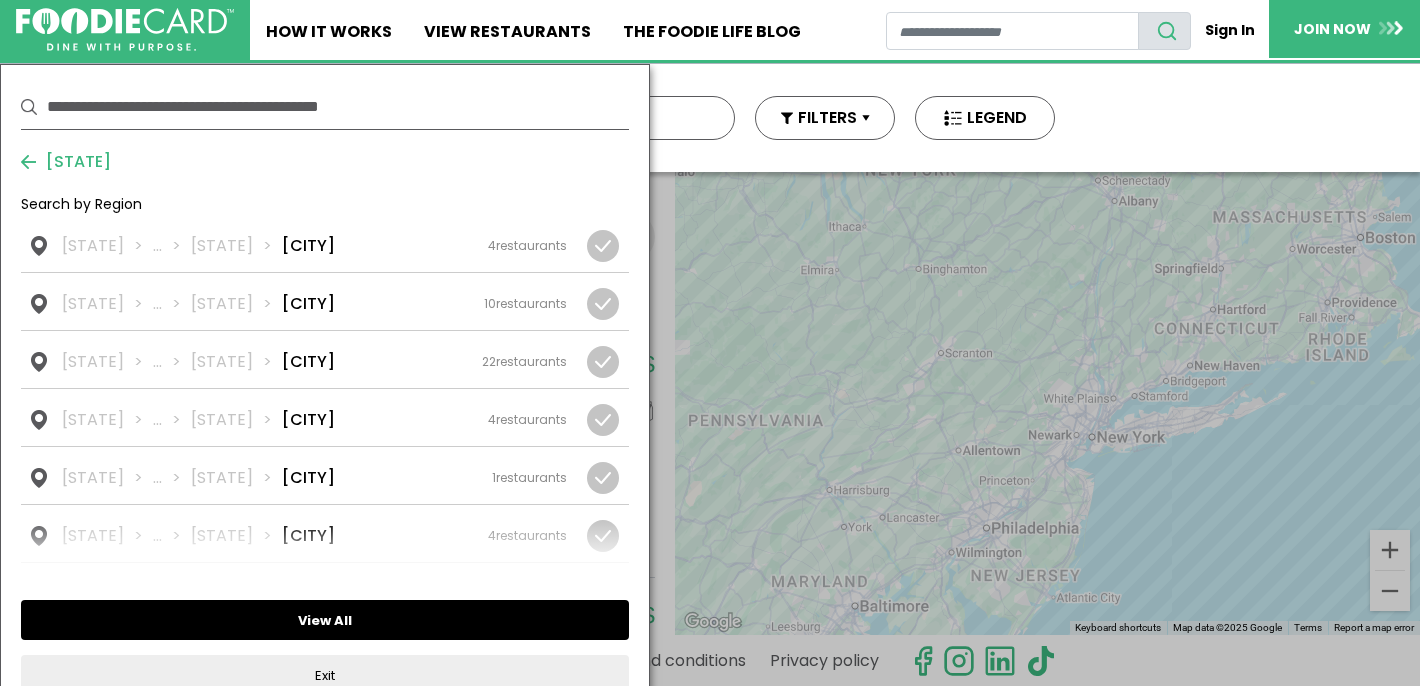click on "View All" at bounding box center [325, 620] 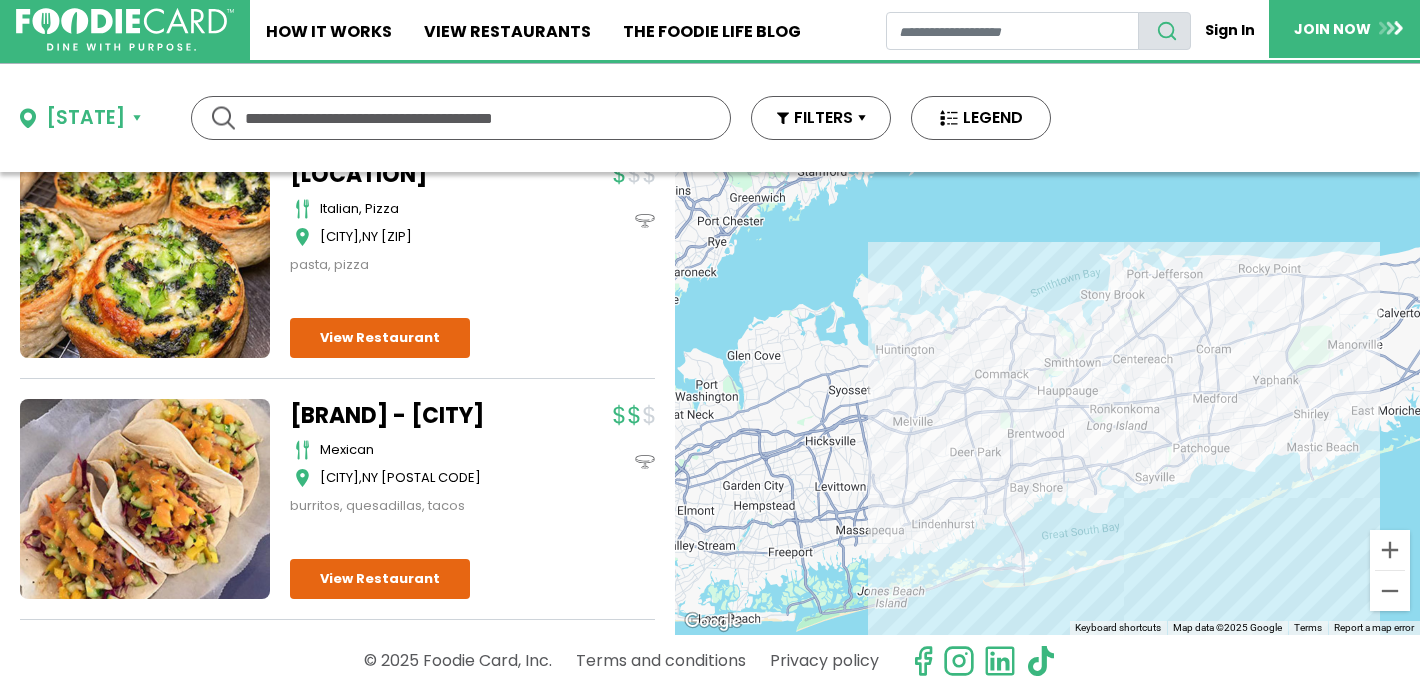 scroll, scrollTop: 14201, scrollLeft: 0, axis: vertical 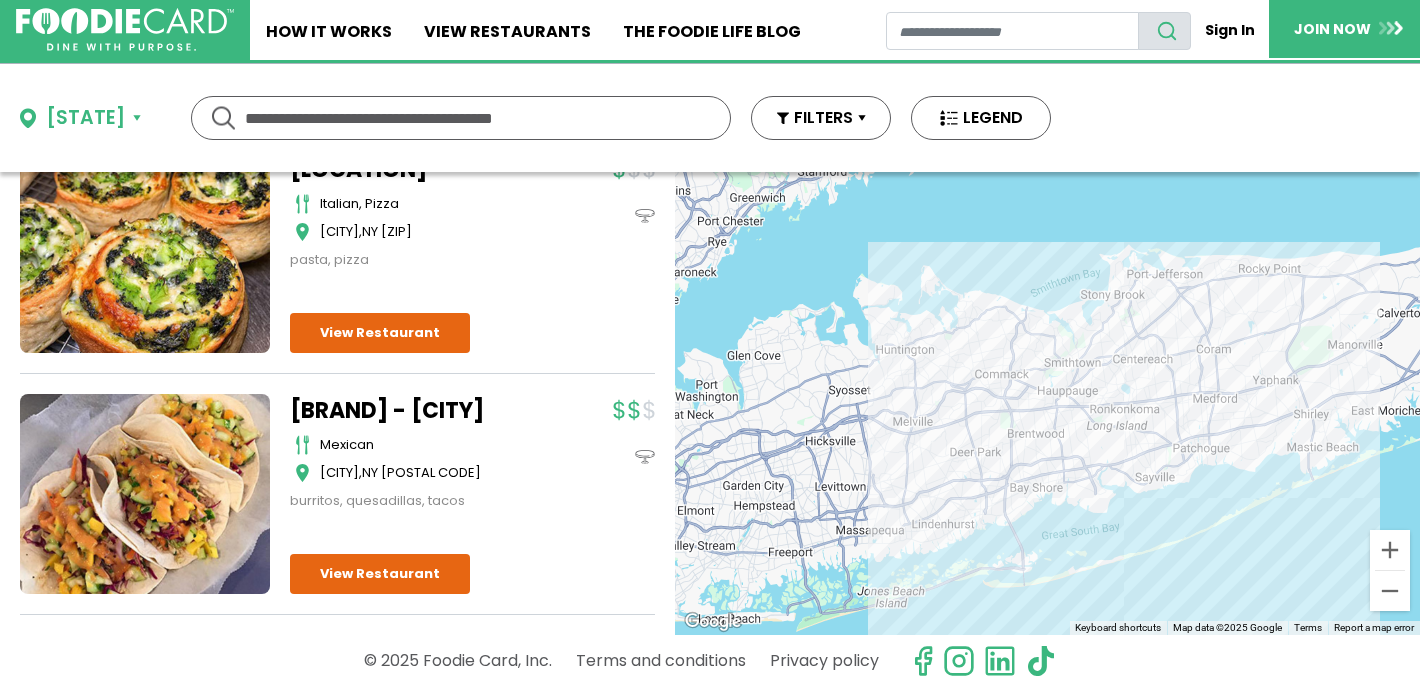 click on "View Restaurant" at bounding box center [380, -149] 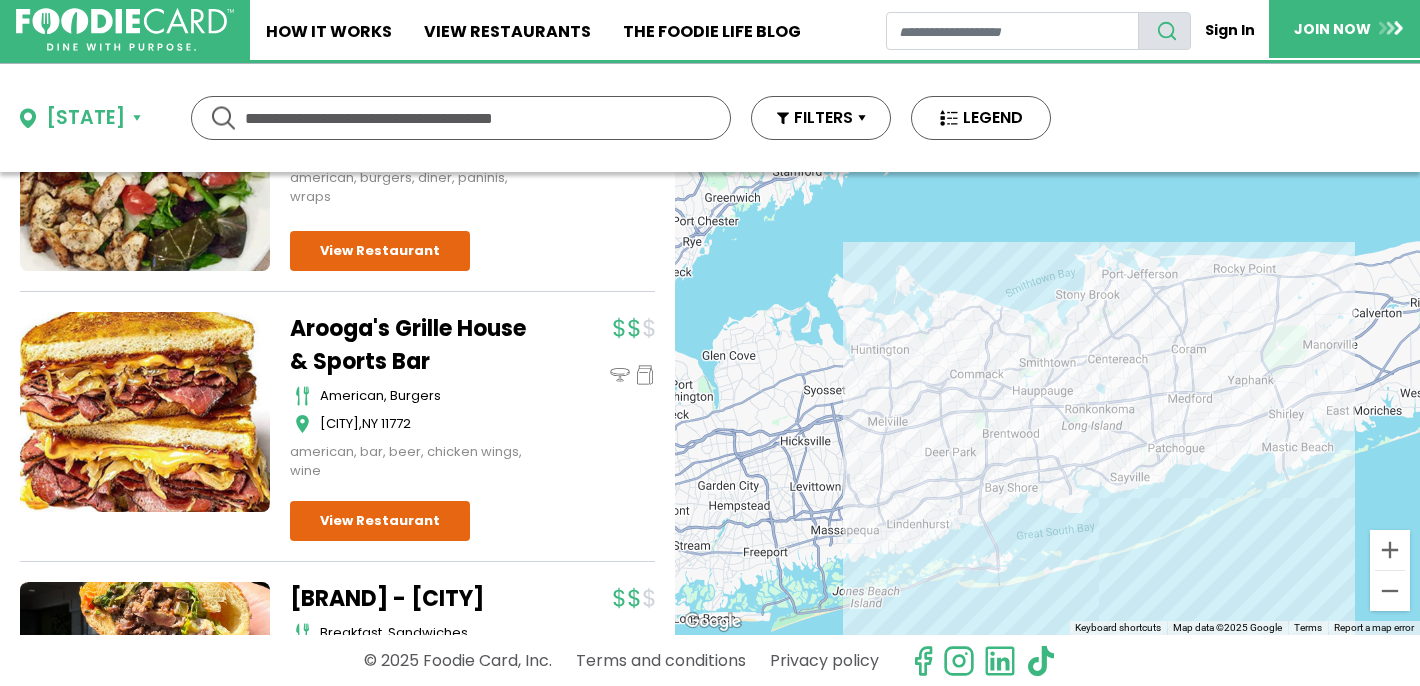 scroll, scrollTop: 21172, scrollLeft: 0, axis: vertical 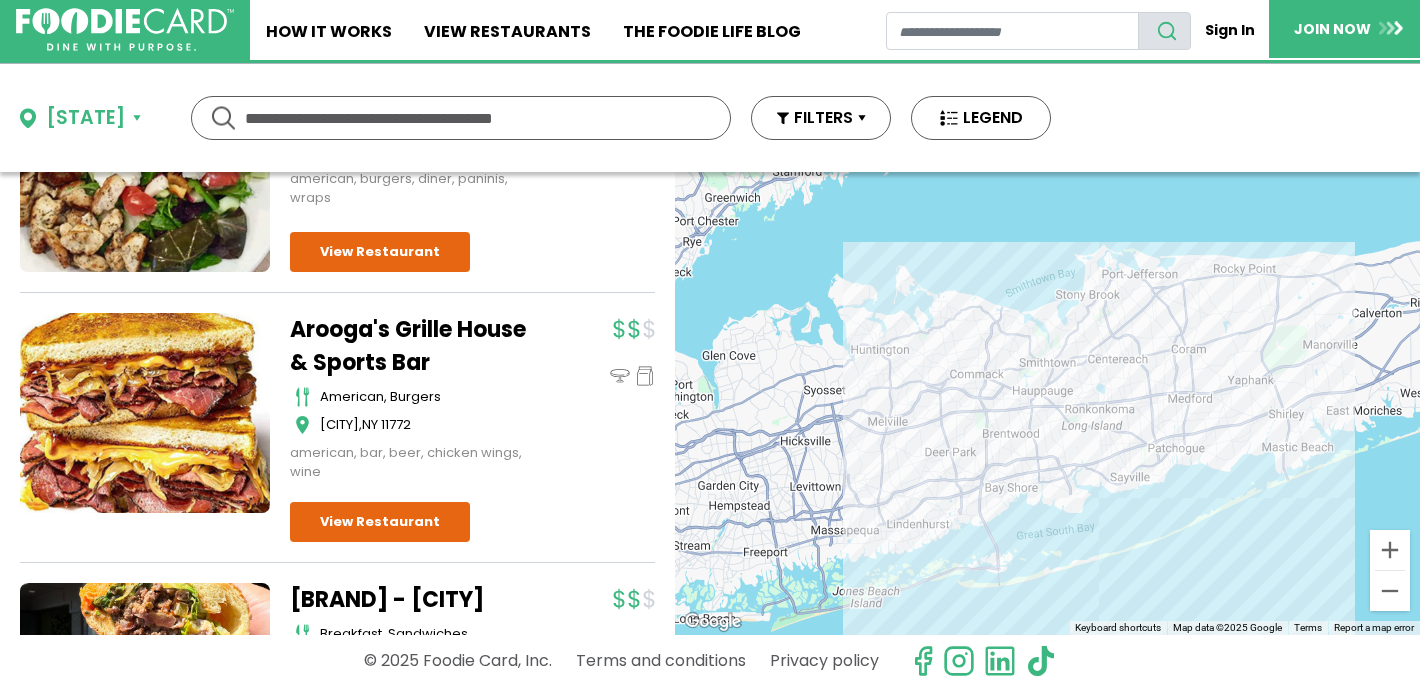 click on "View Restaurant" at bounding box center [380, -556] 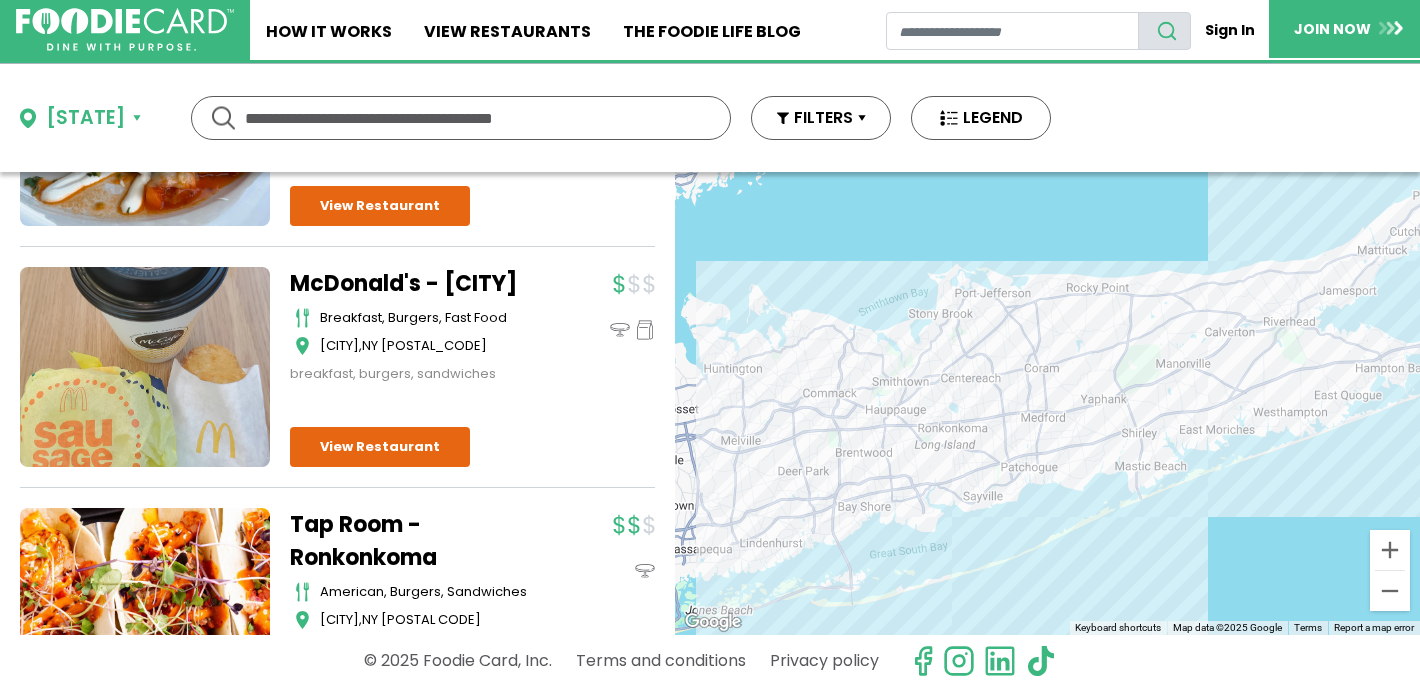 scroll, scrollTop: 25676, scrollLeft: 0, axis: vertical 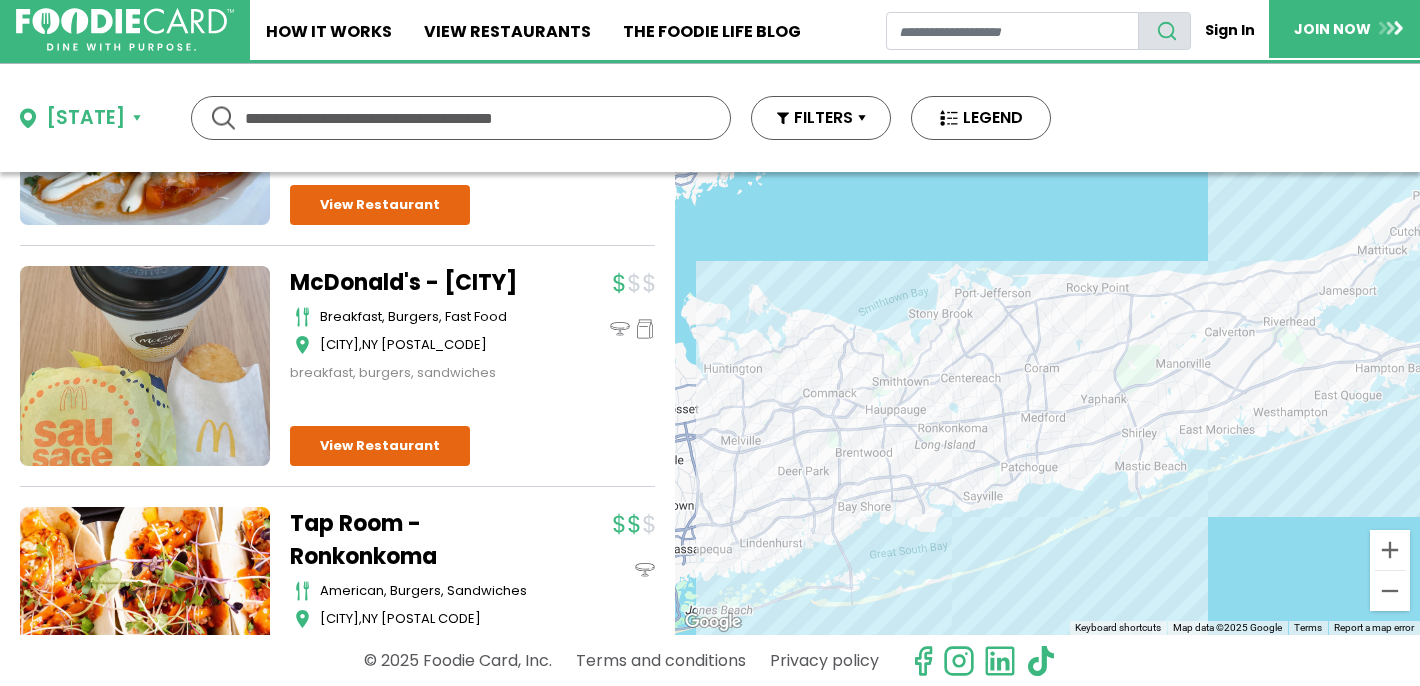 click on "View Restaurant" at bounding box center (380, -768) 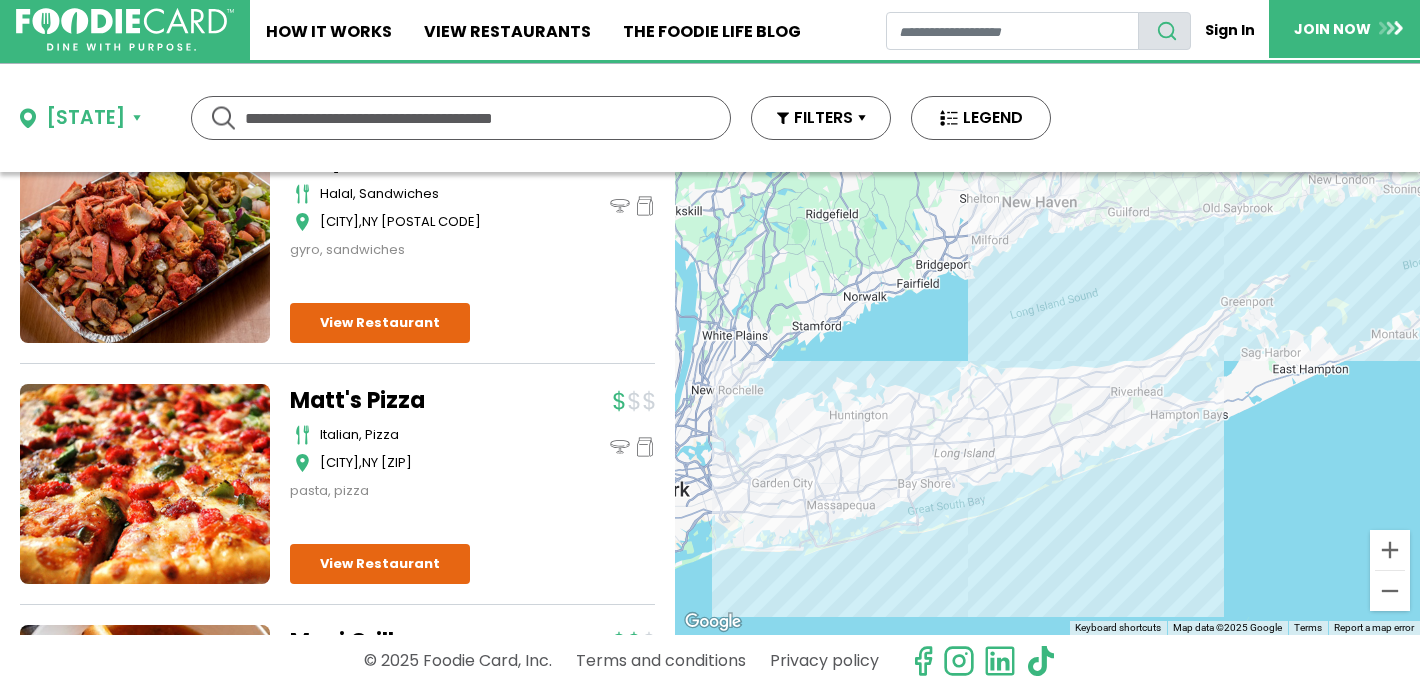 scroll, scrollTop: 43581, scrollLeft: 0, axis: vertical 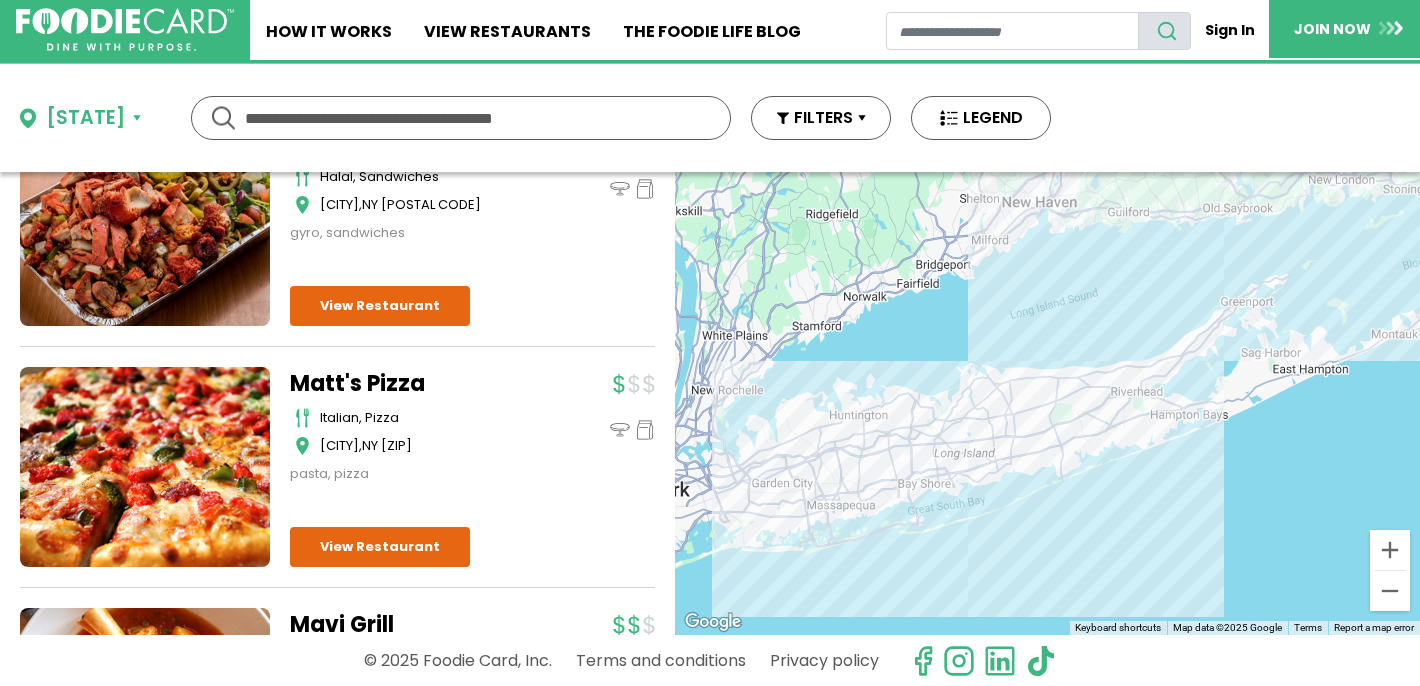 click on "View Restaurant" at bounding box center [380, -1429] 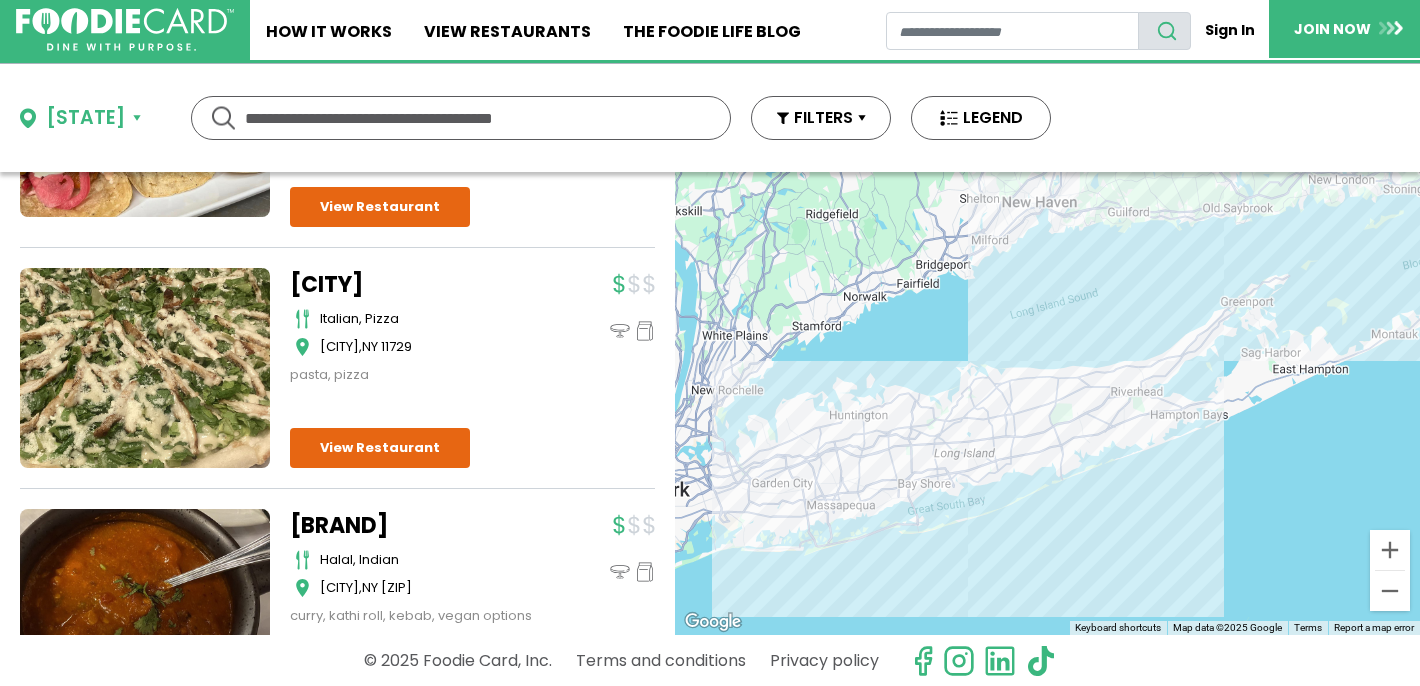 scroll, scrollTop: 56130, scrollLeft: 0, axis: vertical 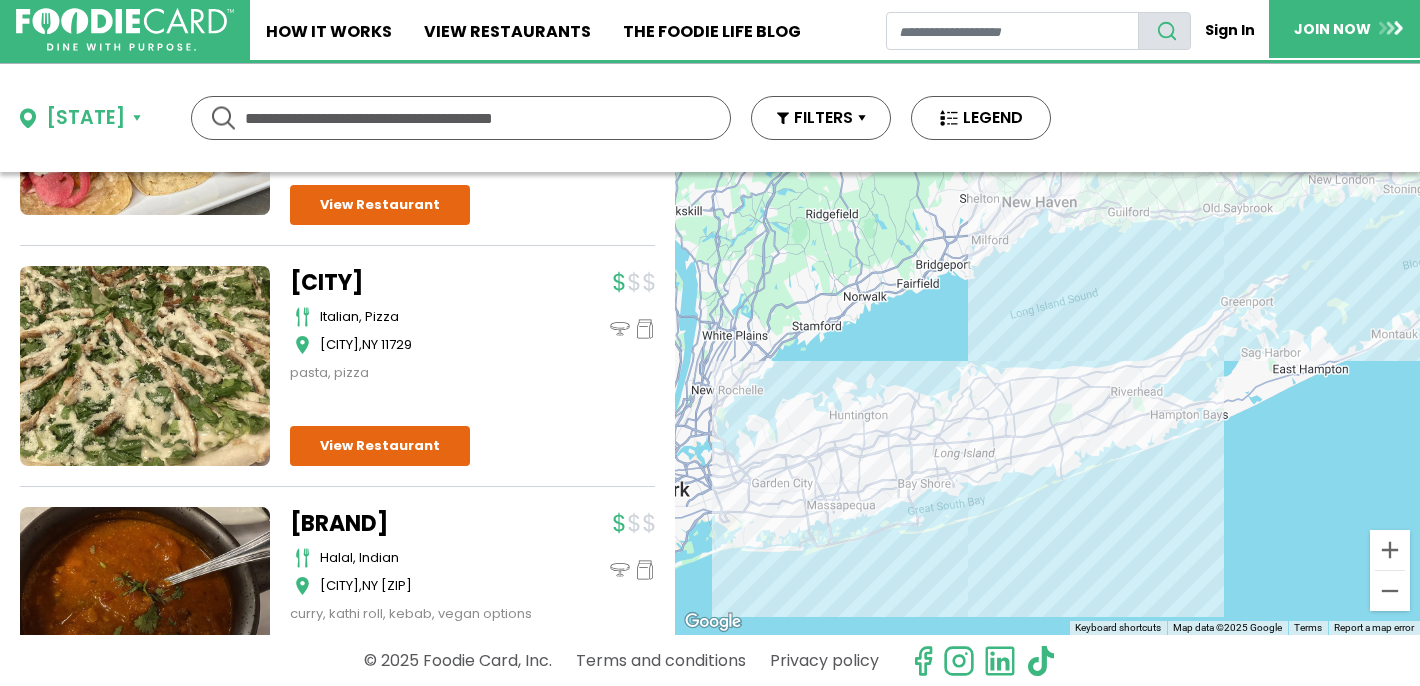 click on "View Restaurant" at bounding box center (380, -1742) 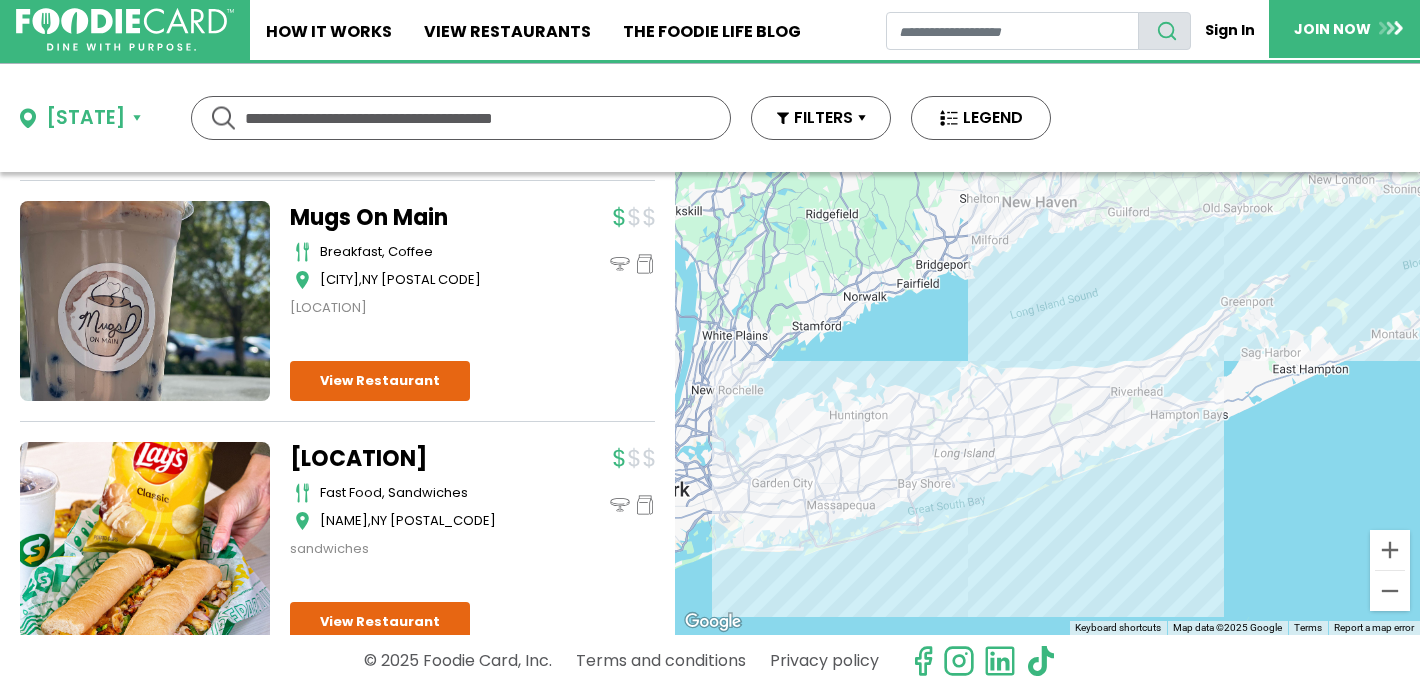 scroll, scrollTop: 63011, scrollLeft: 0, axis: vertical 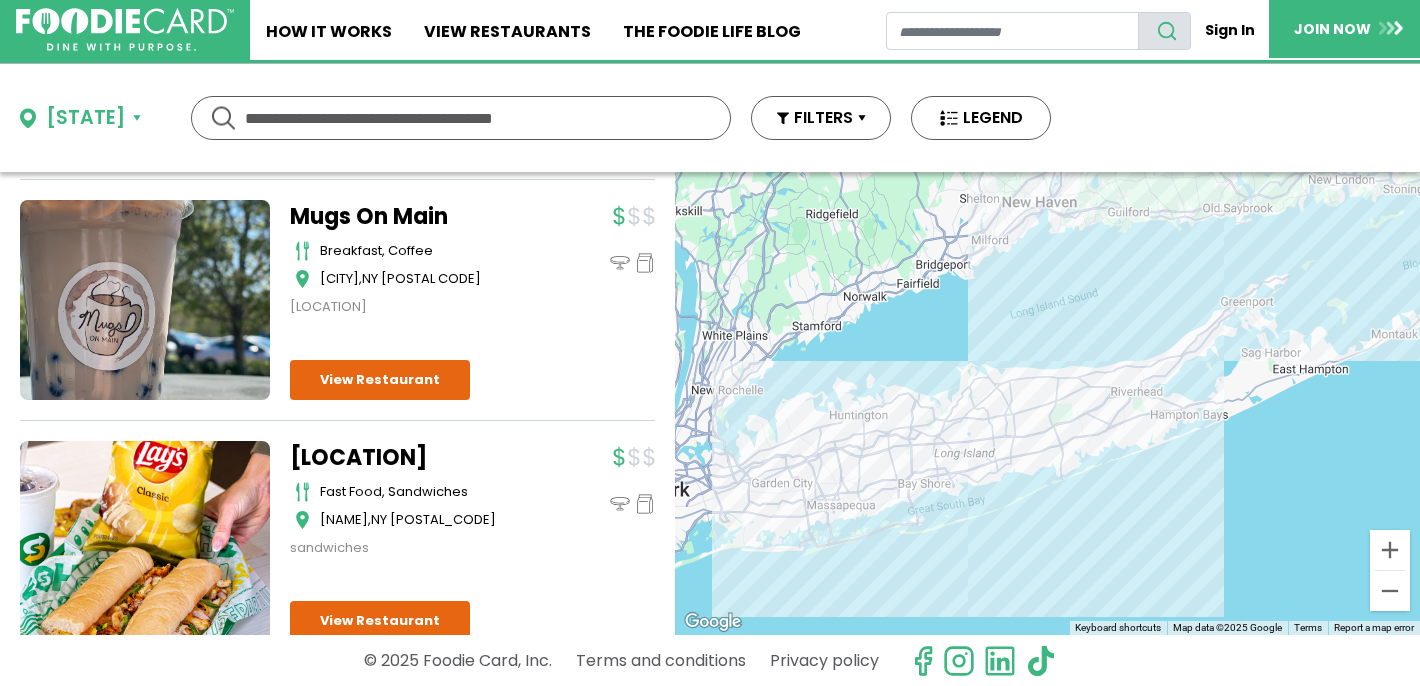 click on "View Restaurant" at bounding box center [380, -1799] 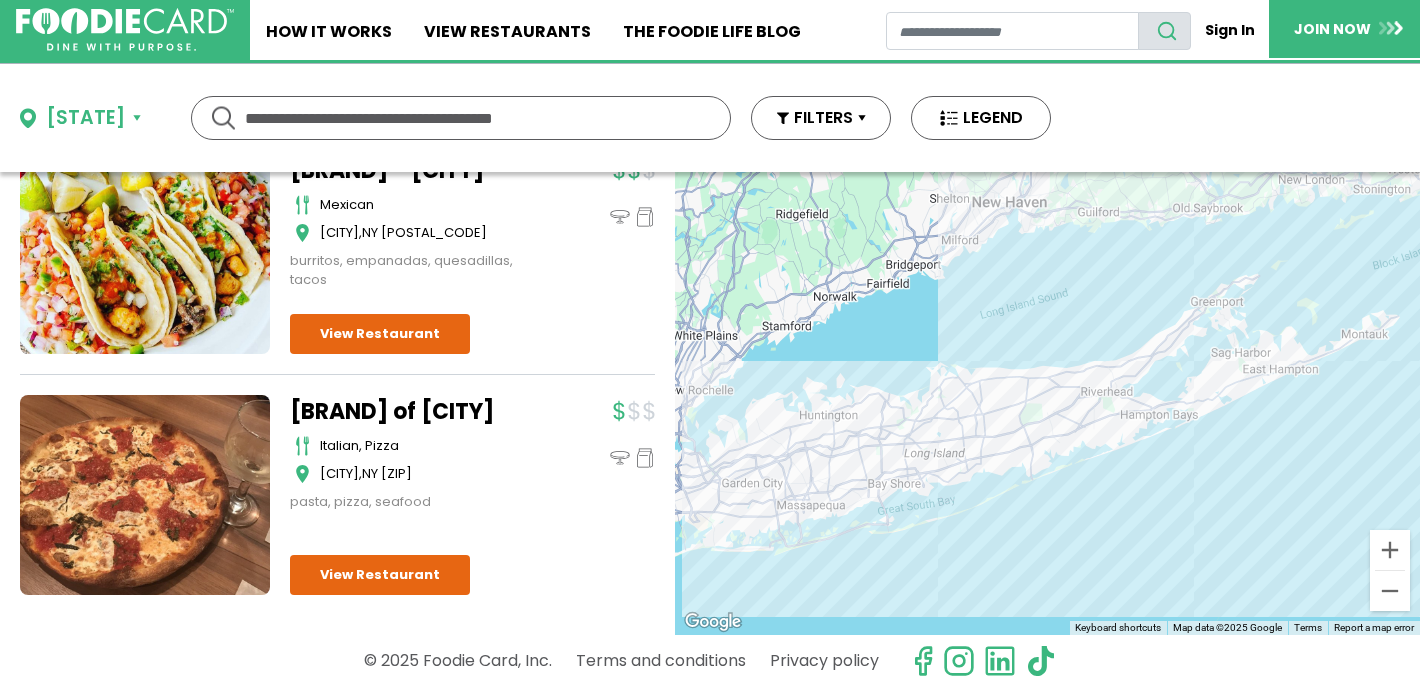 scroll, scrollTop: 74419, scrollLeft: 0, axis: vertical 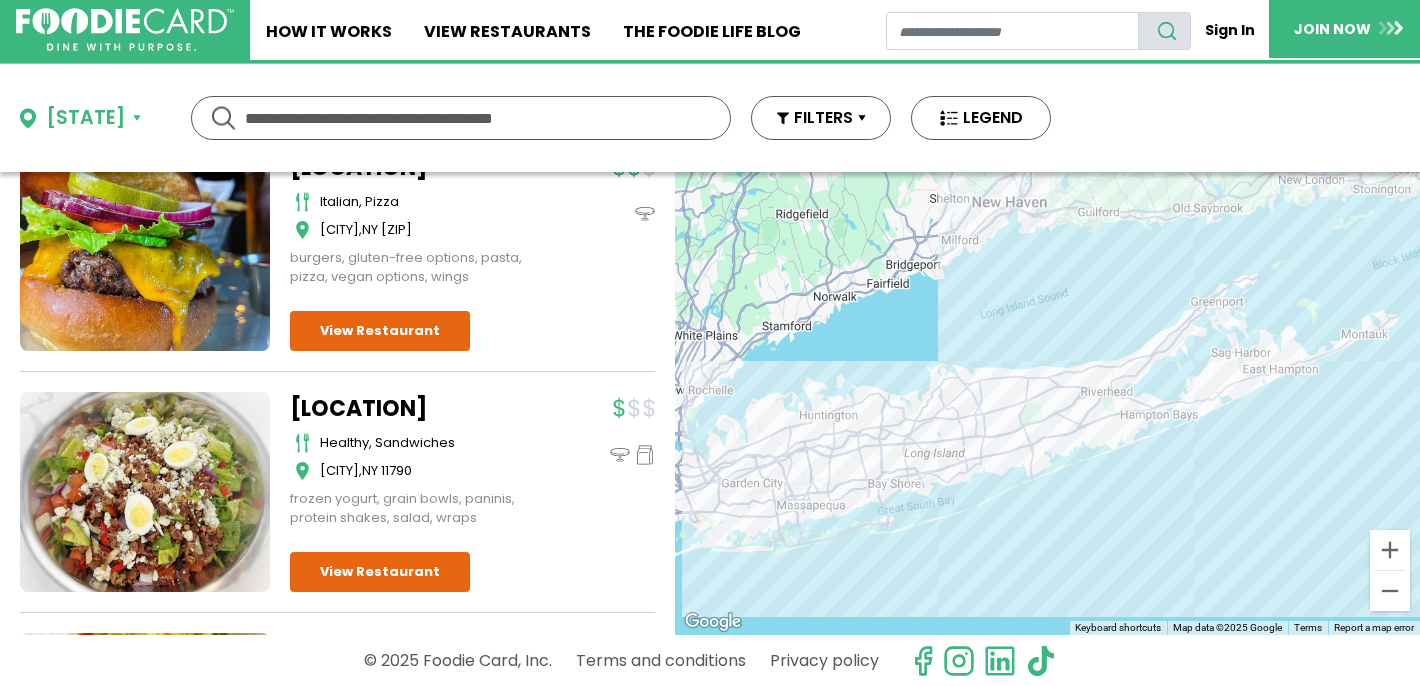 click on "View Restaurant" at bounding box center [380, -2349] 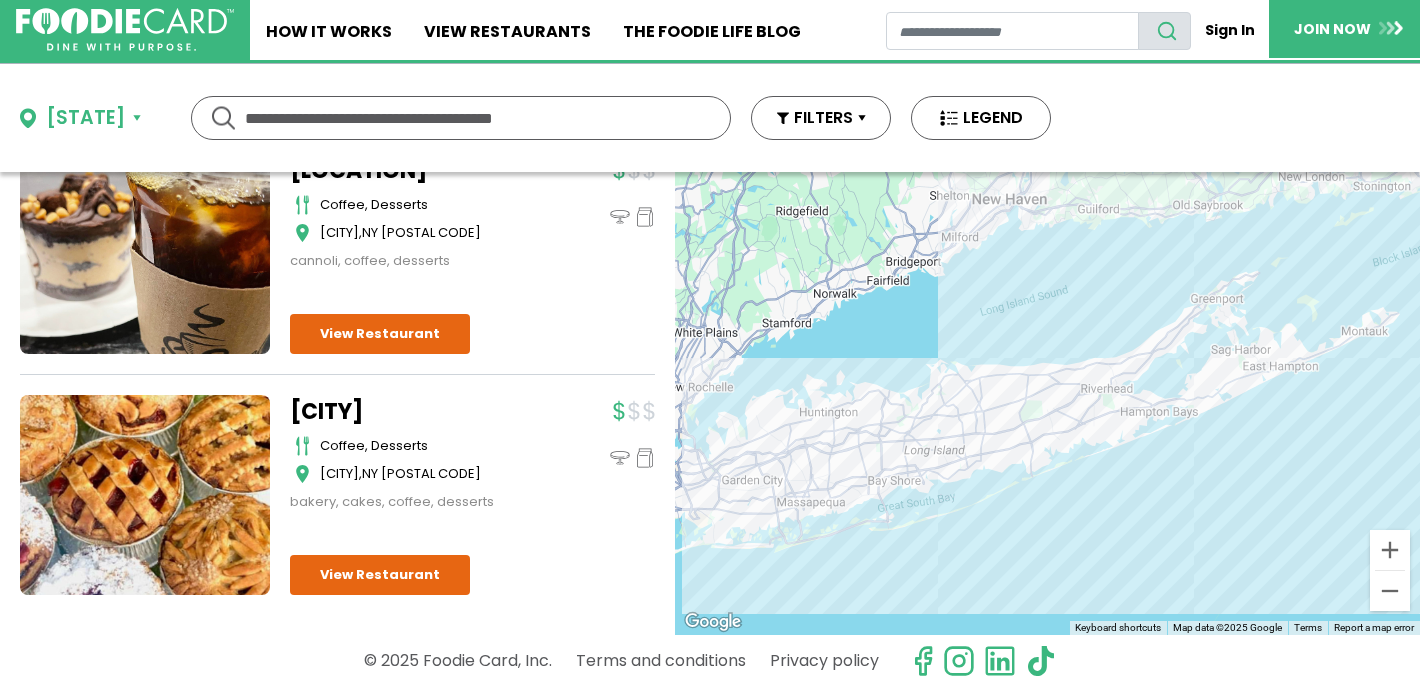 scroll, scrollTop: 95947, scrollLeft: 0, axis: vertical 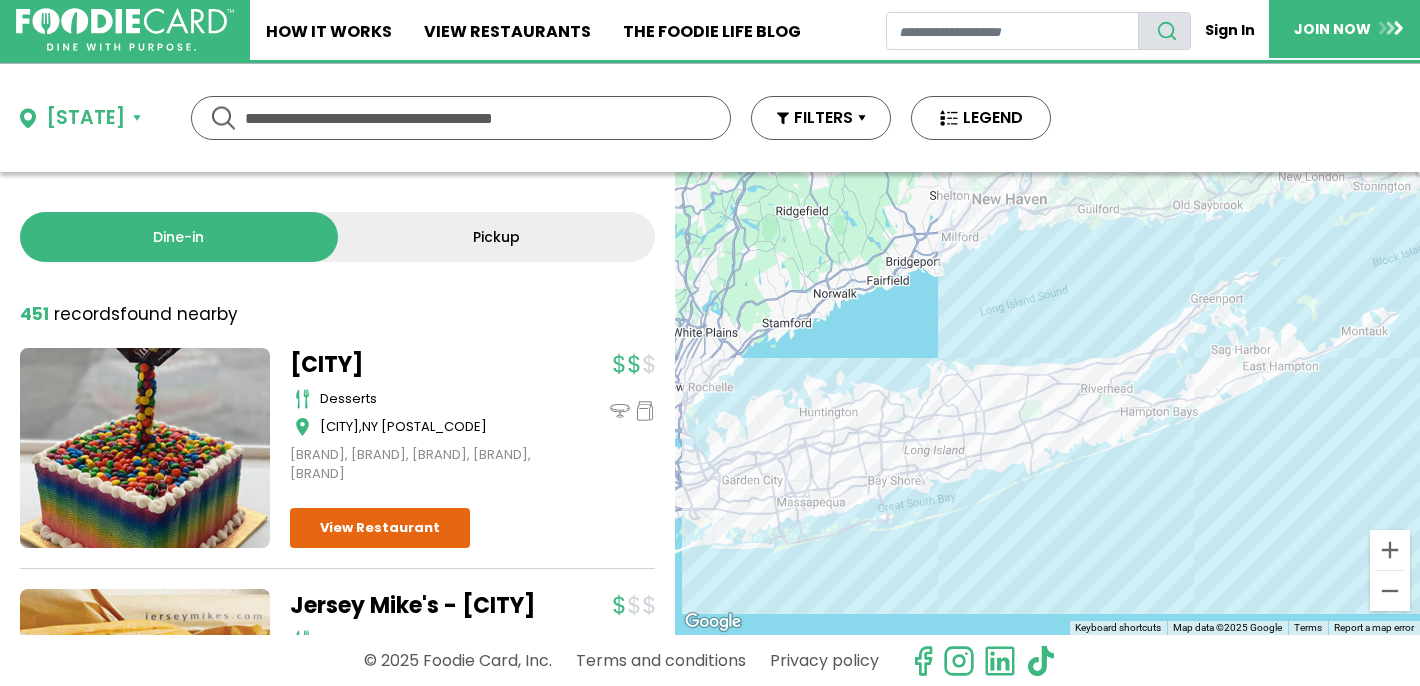 click on "Suffolk" at bounding box center (80, 118) 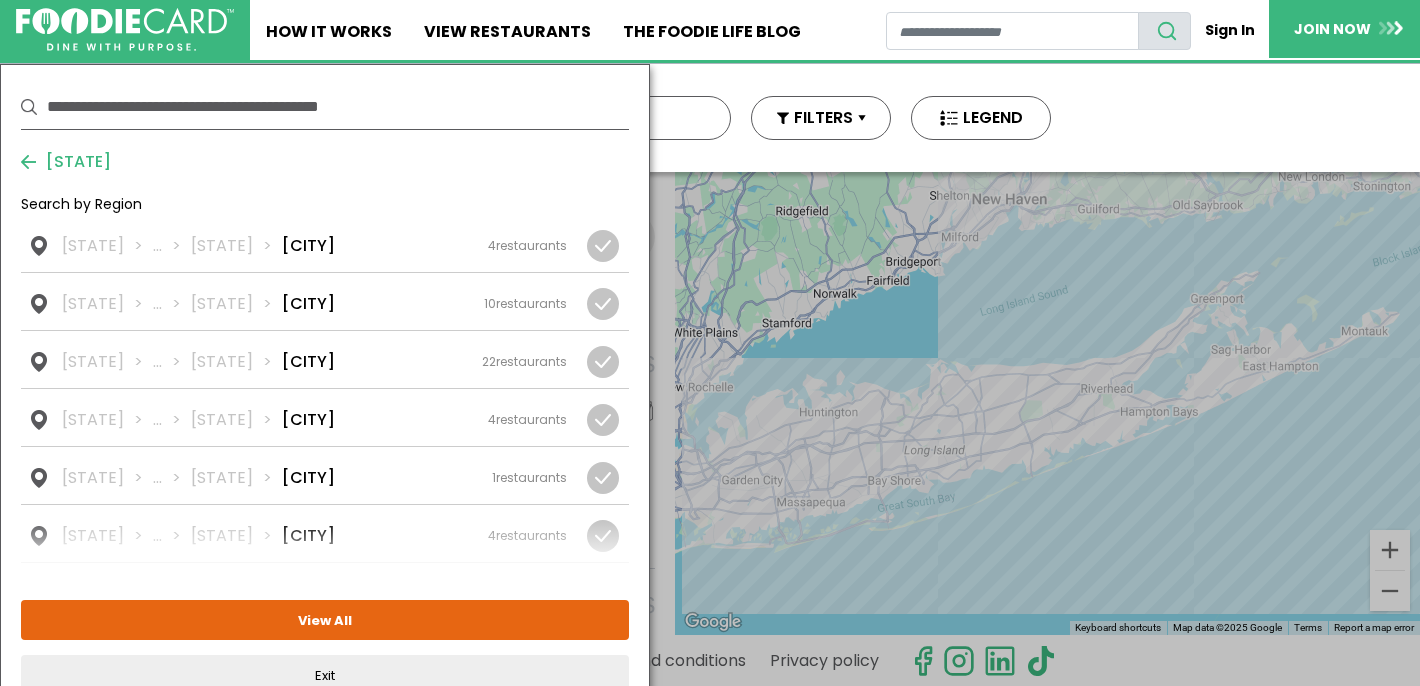 click on "Suffolk" at bounding box center [66, 162] 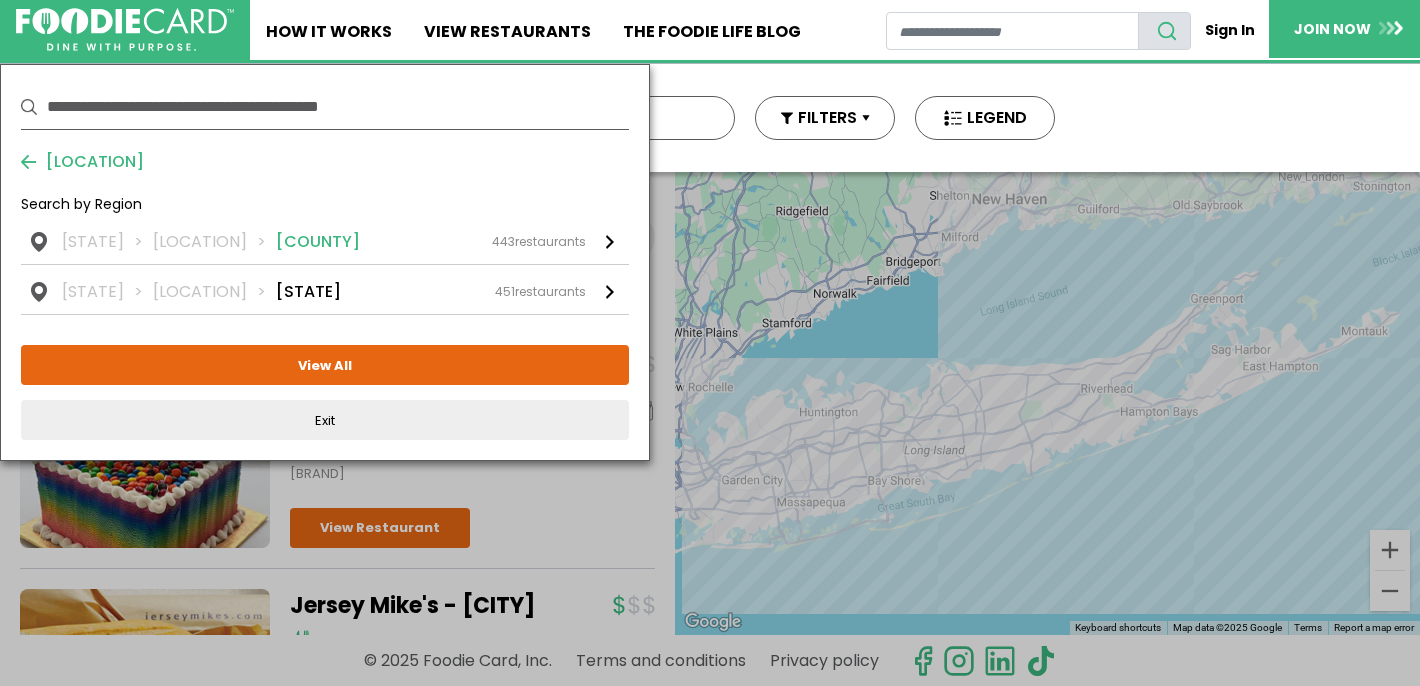 click on "Nassau" at bounding box center [318, 242] 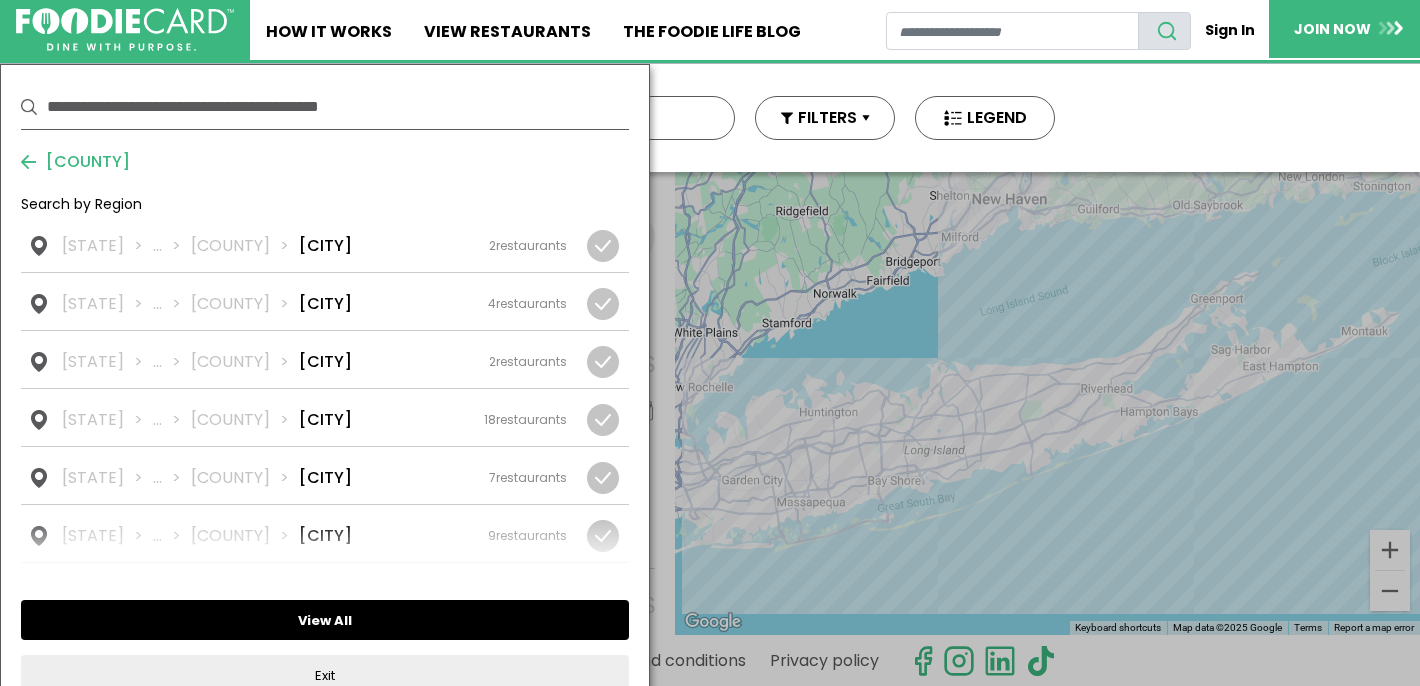 click on "View All" at bounding box center (325, 620) 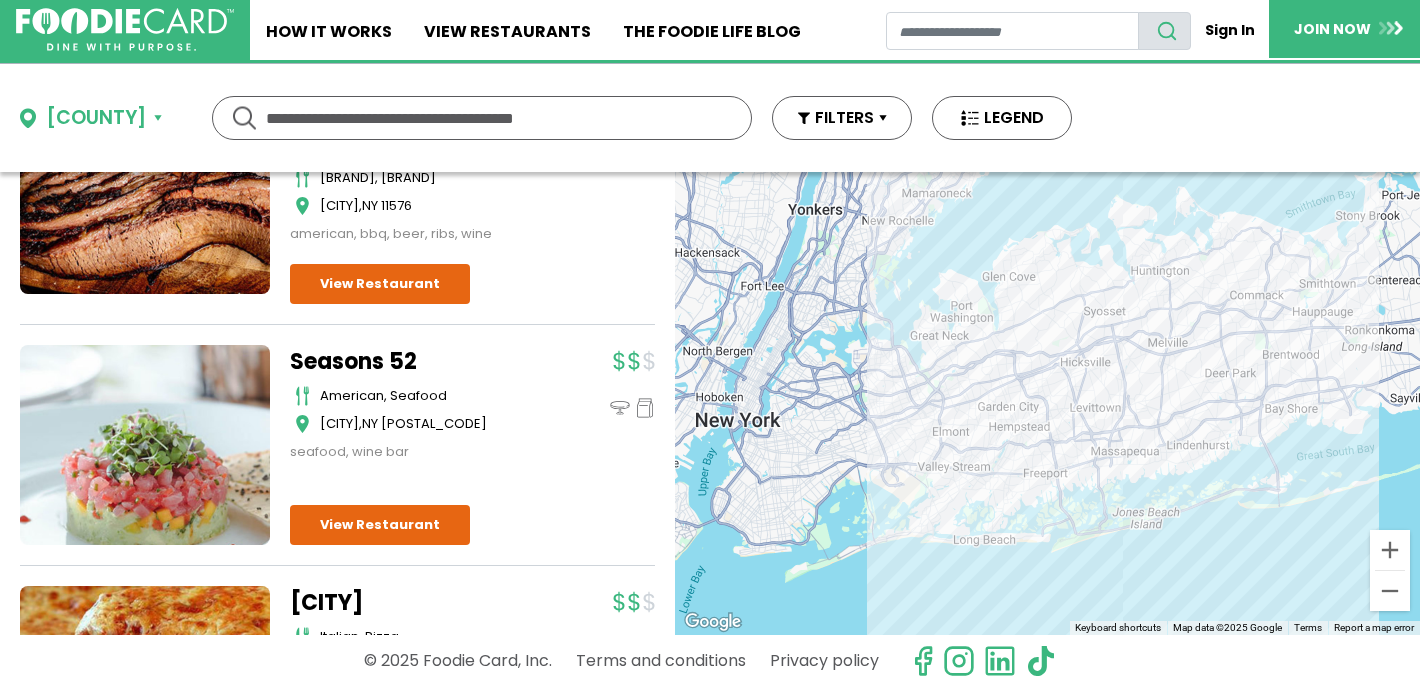 scroll, scrollTop: 18442, scrollLeft: 0, axis: vertical 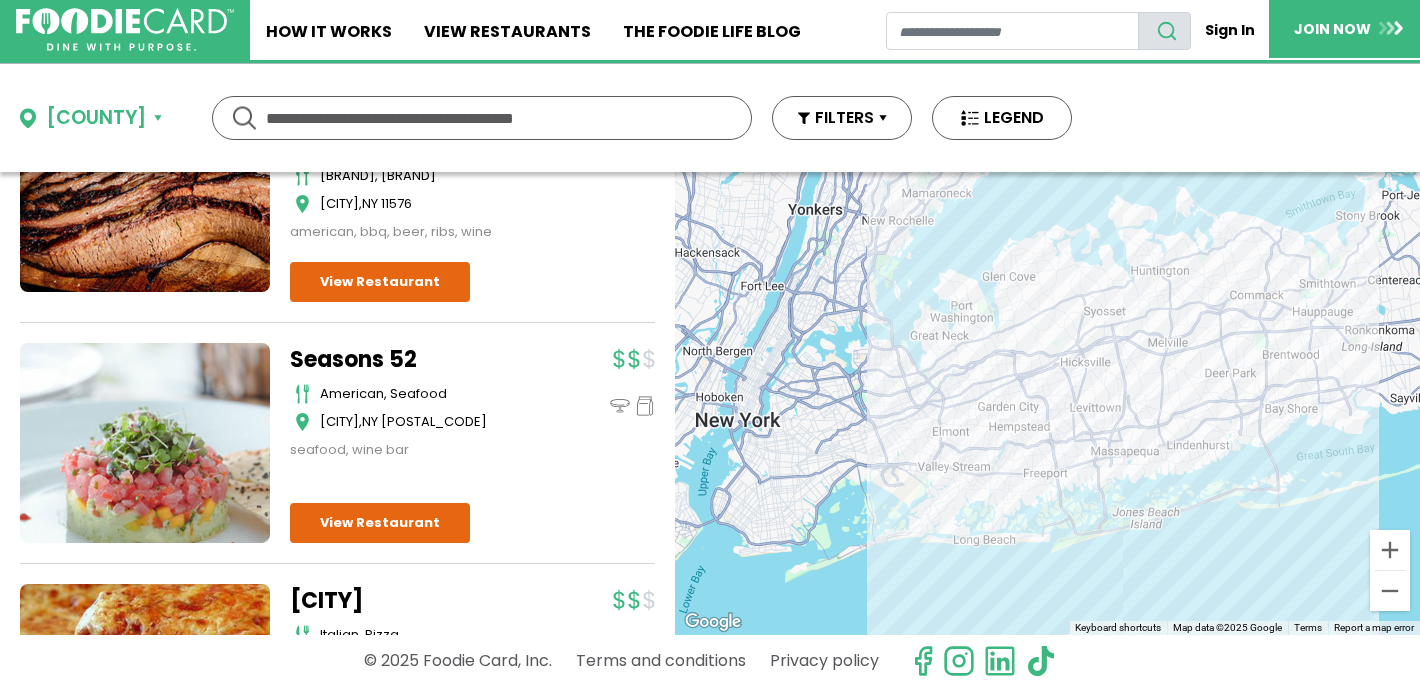 click on "View Restaurant" at bounding box center (380, 31) 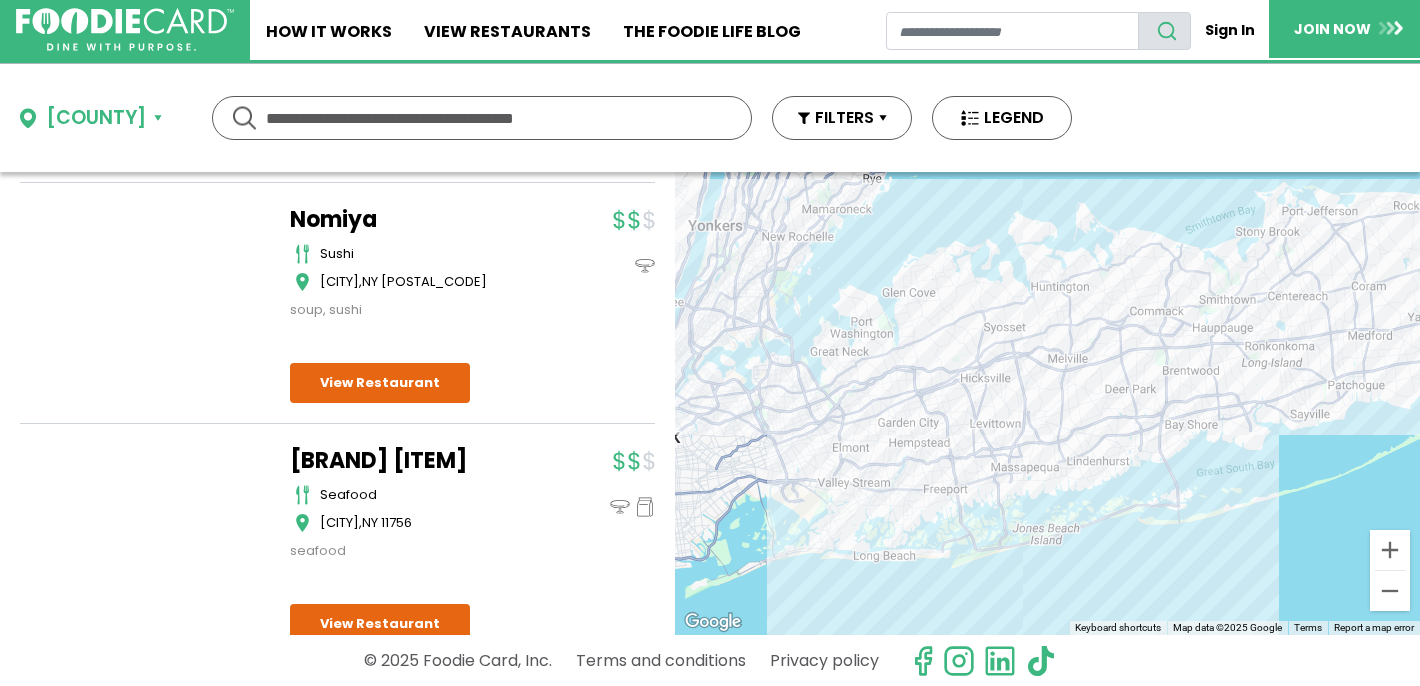 scroll, scrollTop: 81490, scrollLeft: 0, axis: vertical 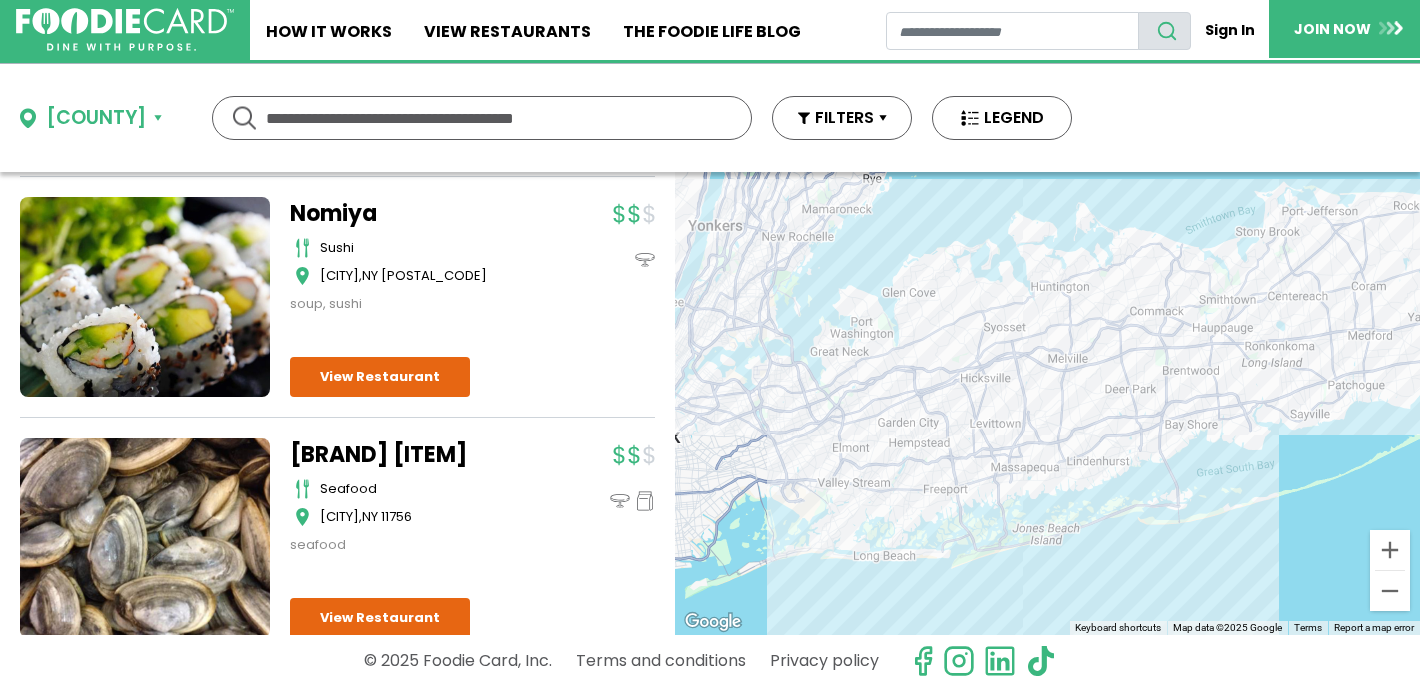 click at bounding box center [607, -2418] 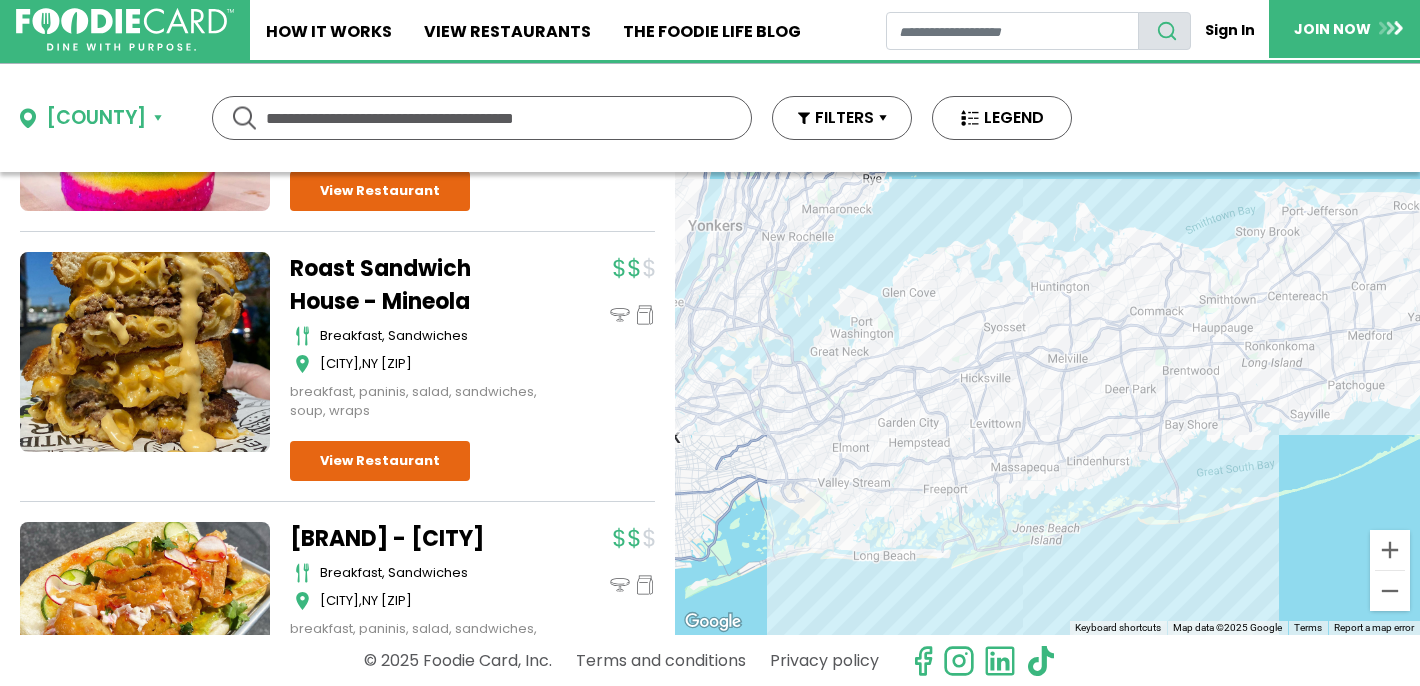 scroll, scrollTop: 87106, scrollLeft: 0, axis: vertical 